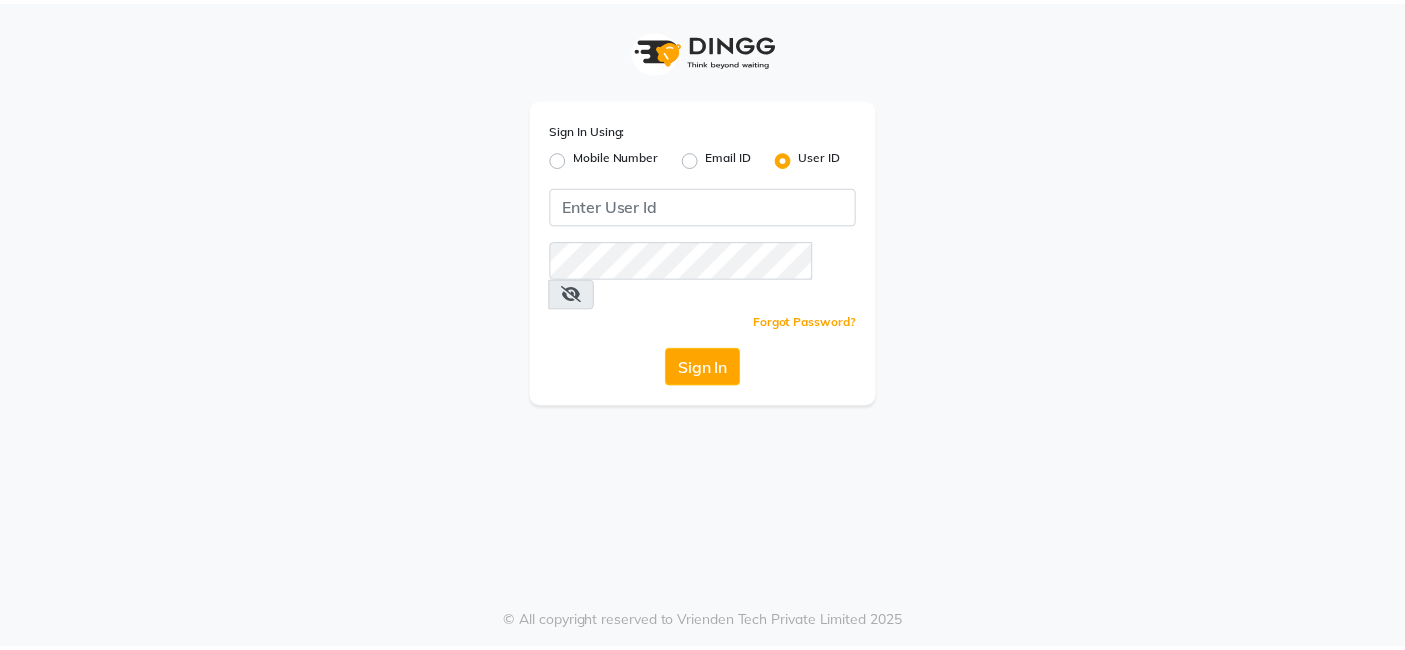 scroll, scrollTop: 0, scrollLeft: 0, axis: both 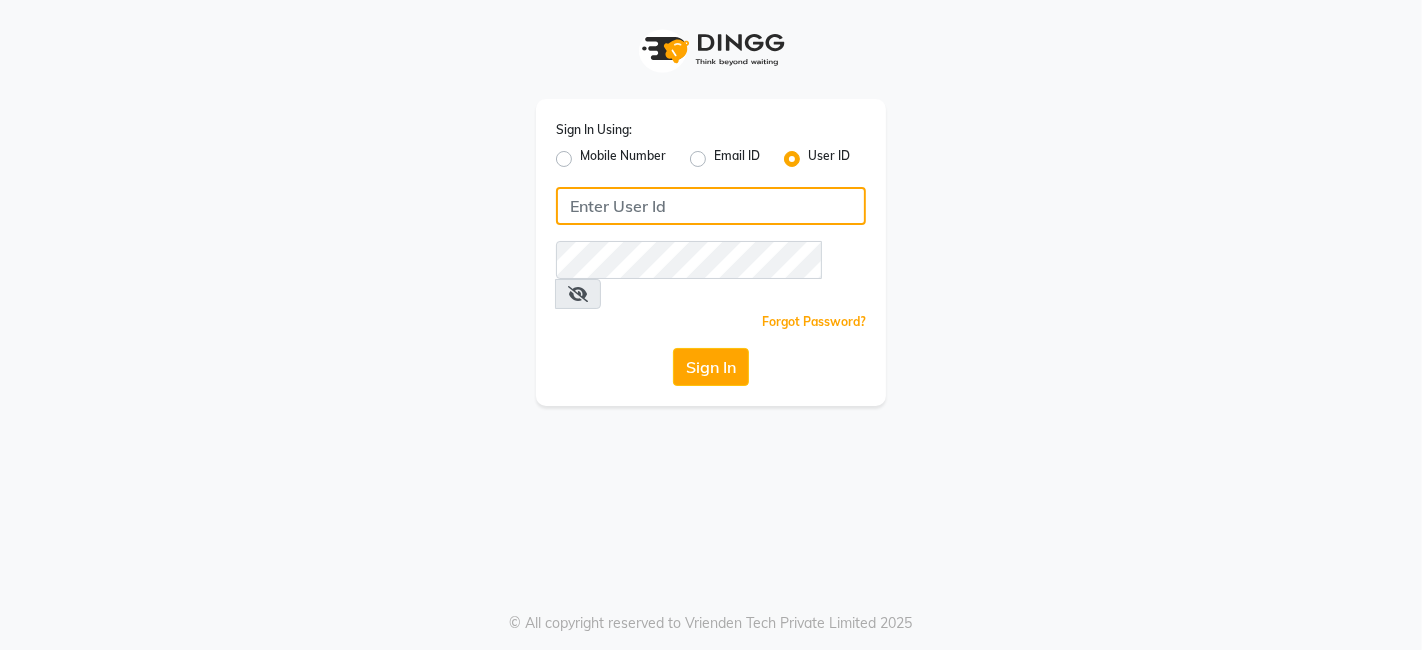 click 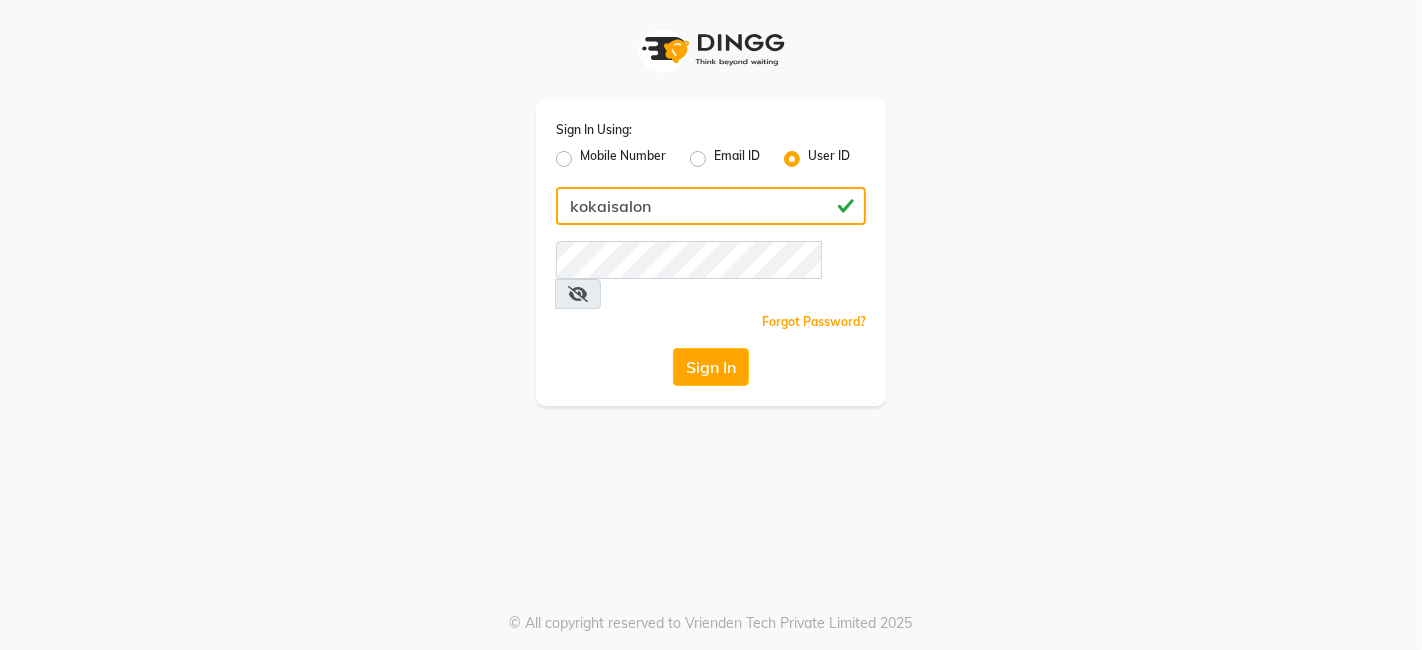 type on "kokaisalon" 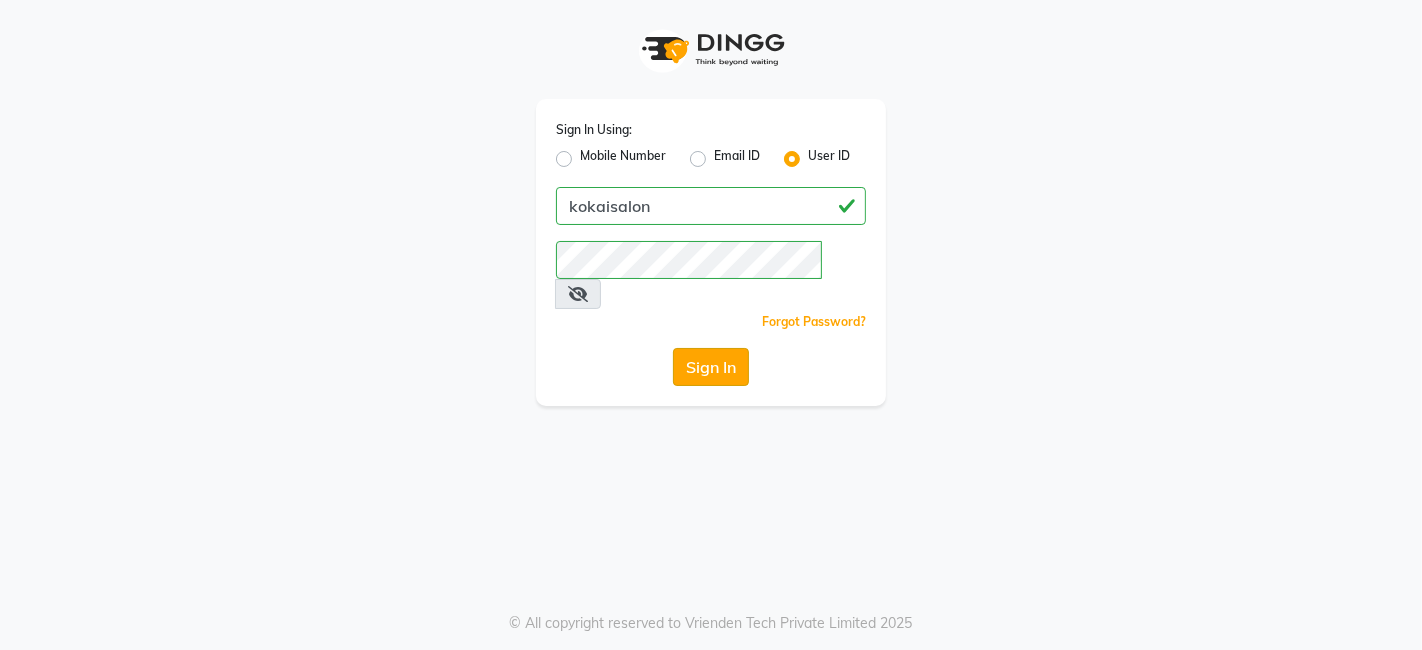 click on "Sign In" 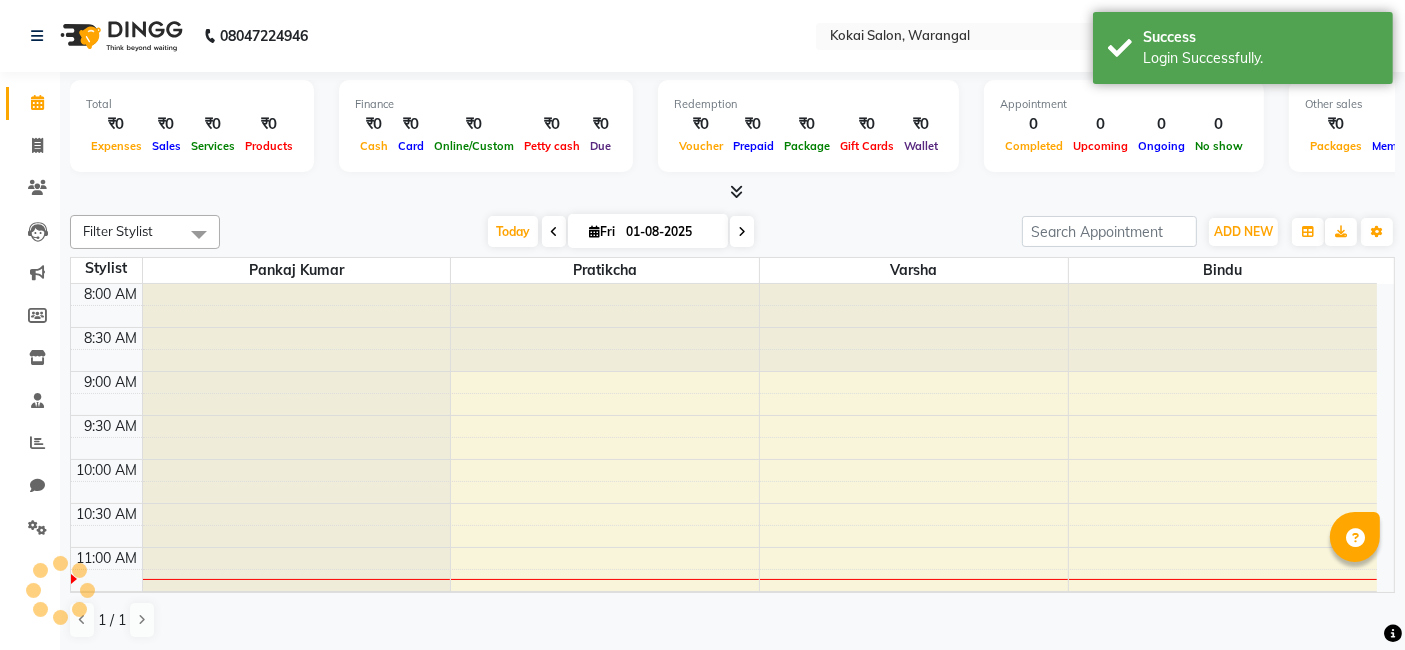 scroll, scrollTop: 0, scrollLeft: 0, axis: both 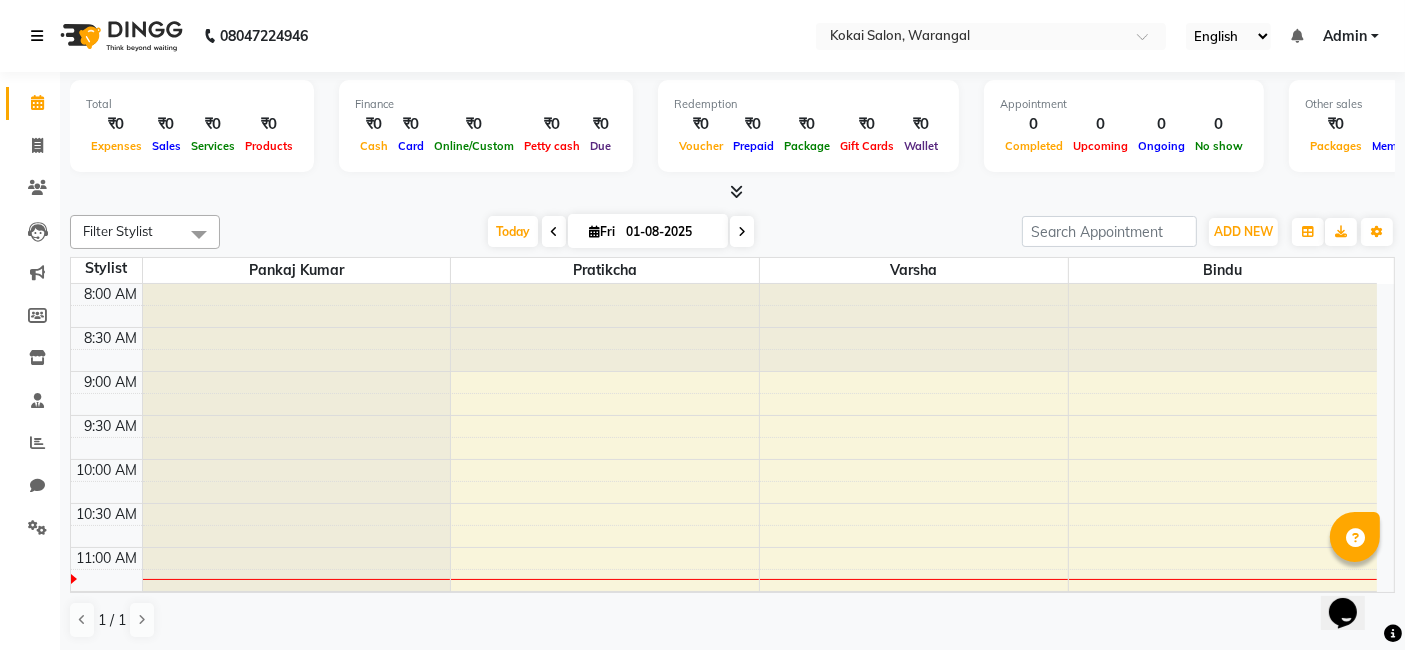 click at bounding box center [37, 36] 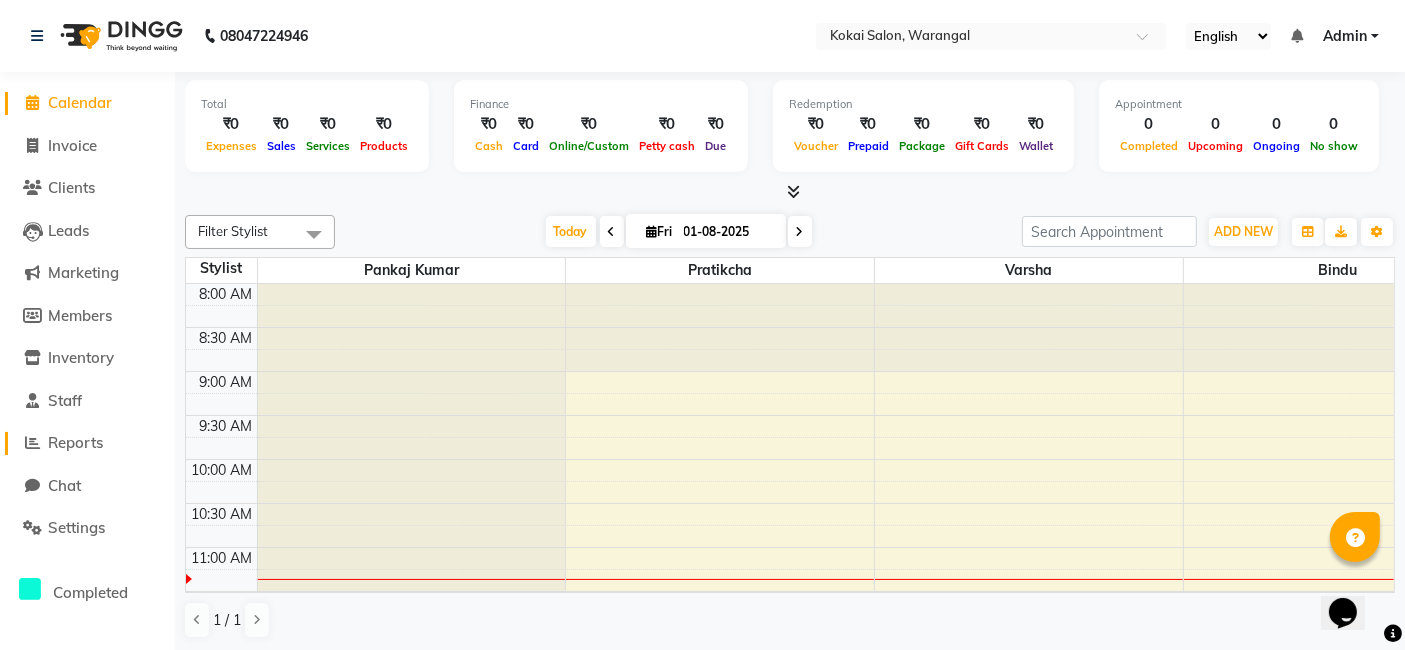 click on "Reports" 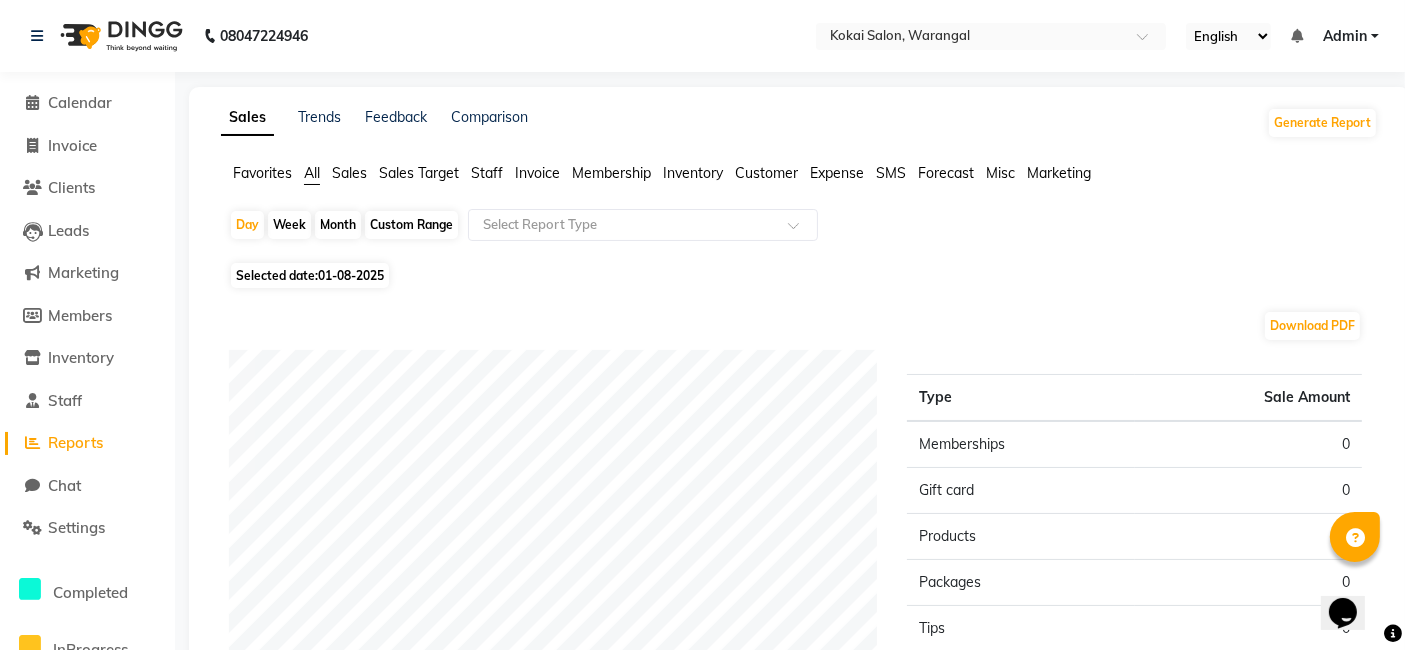 click on "Month" 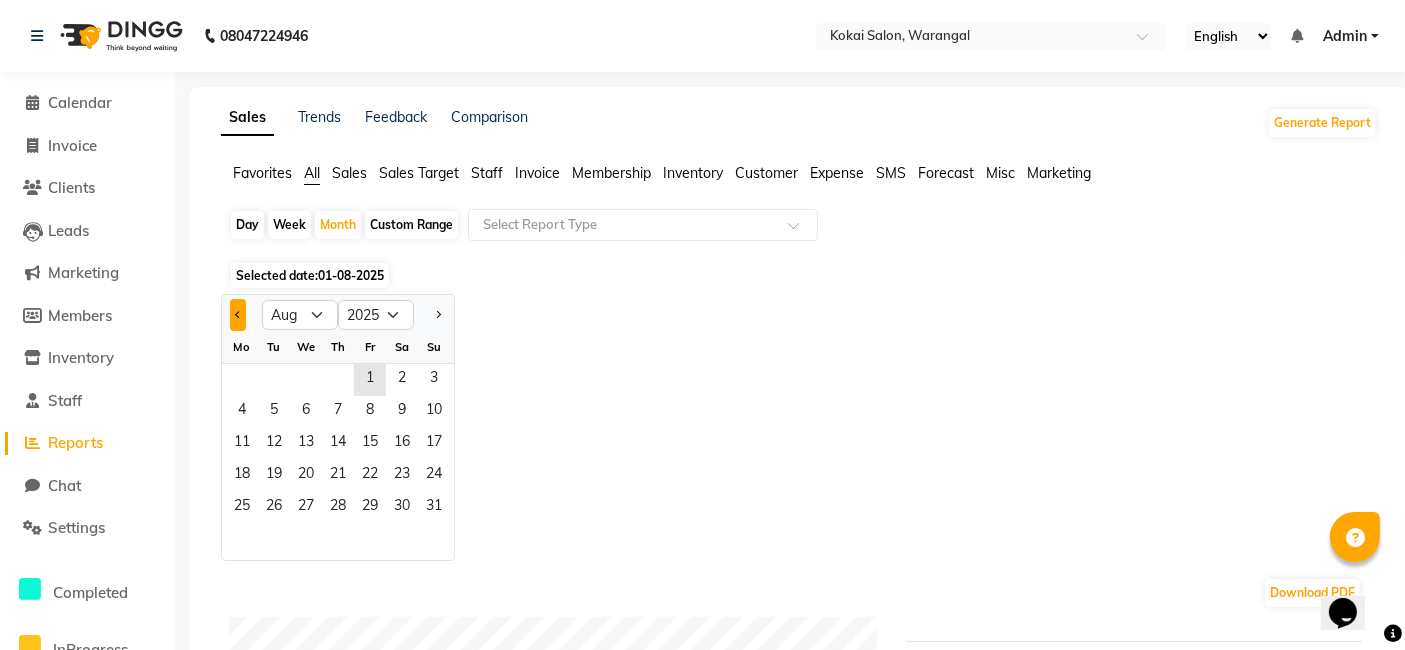 click 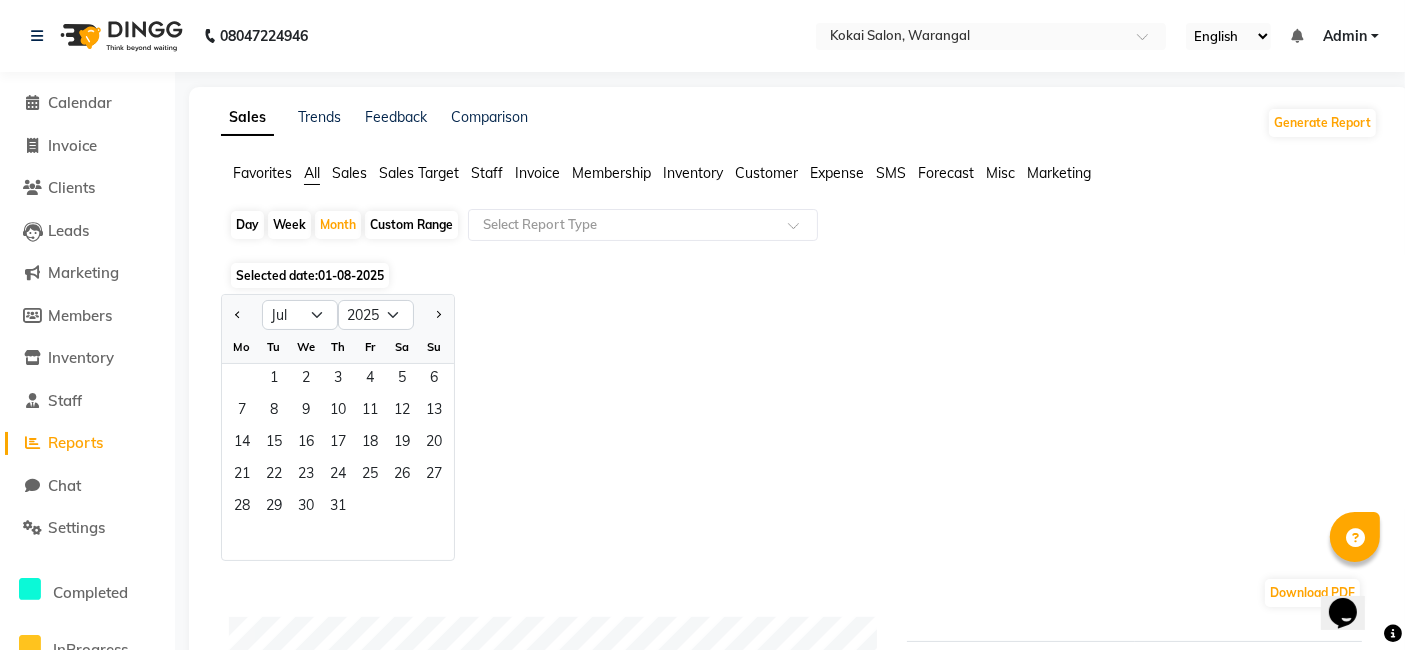 click on "Day" 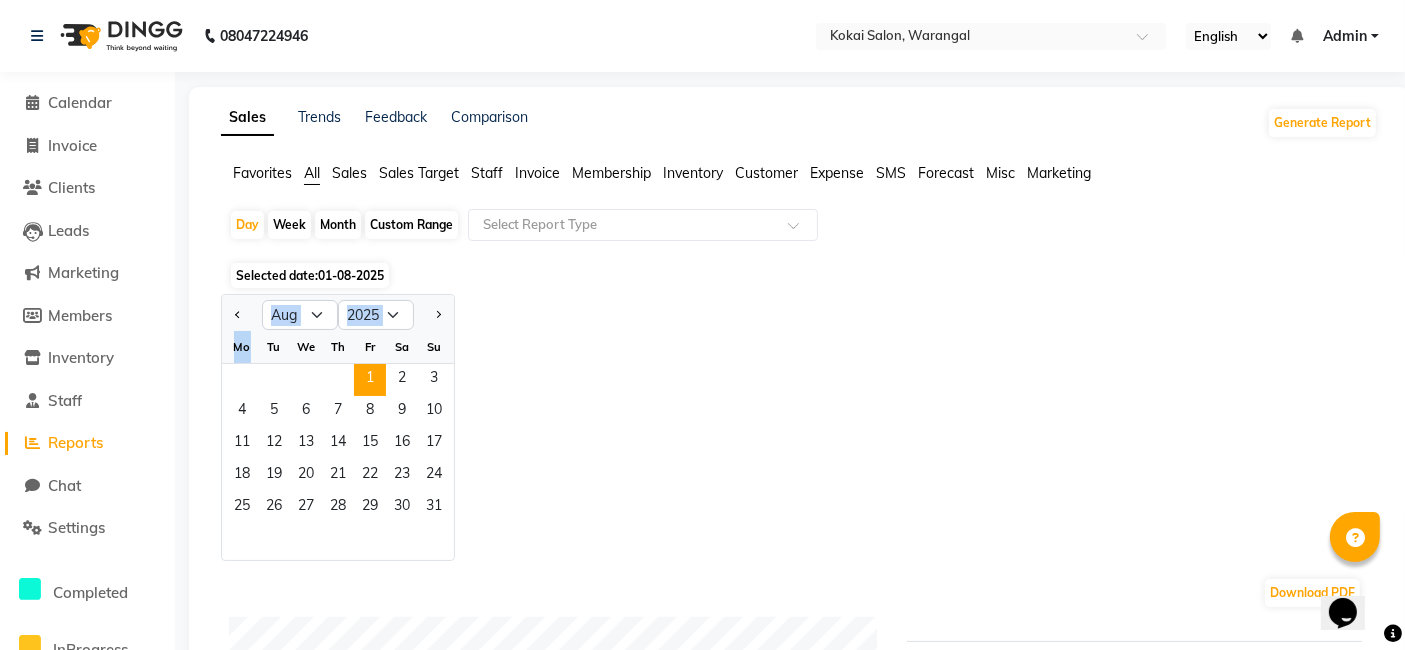 drag, startPoint x: 247, startPoint y: 354, endPoint x: 228, endPoint y: 311, distance: 47.010635 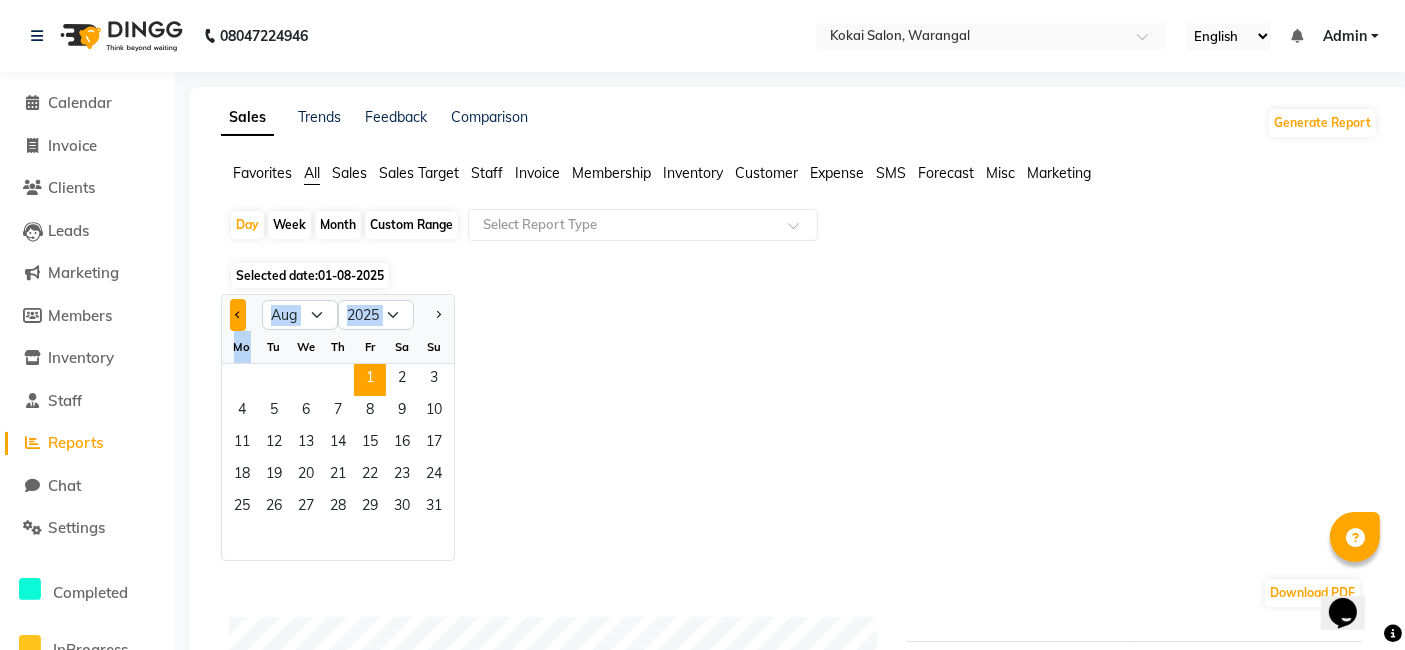 click 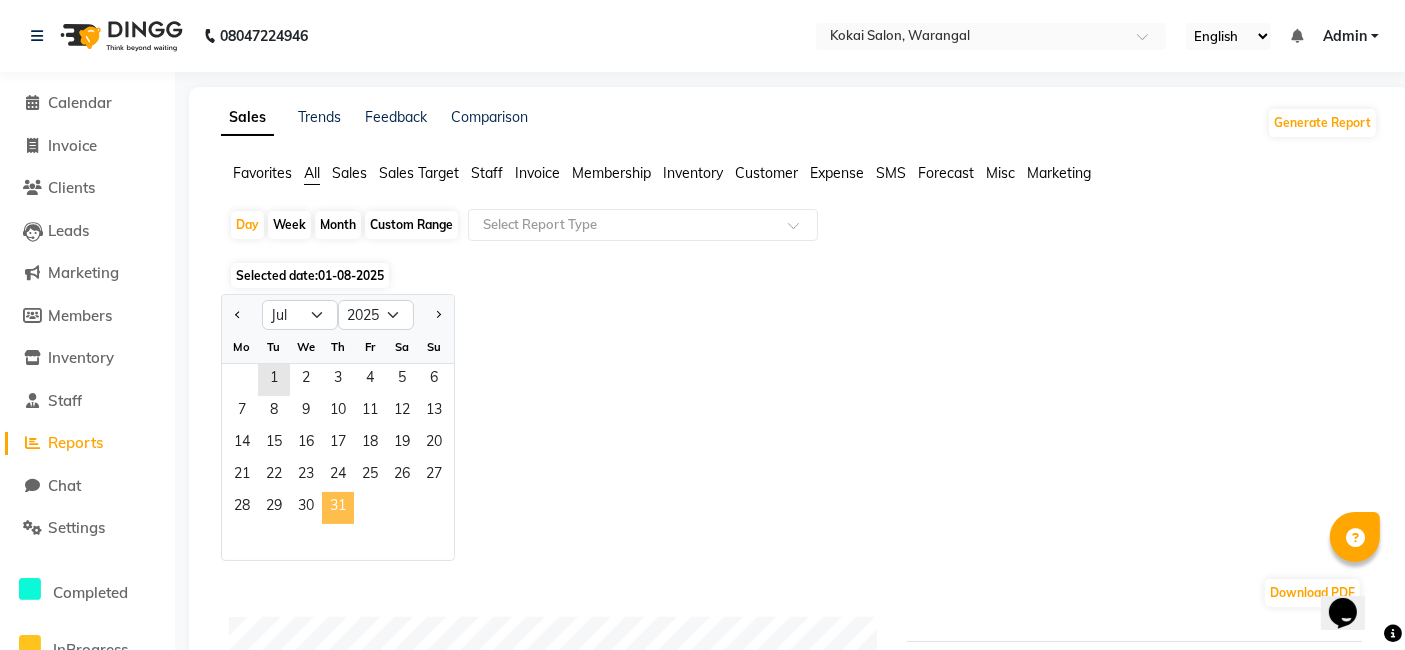 click on "31" 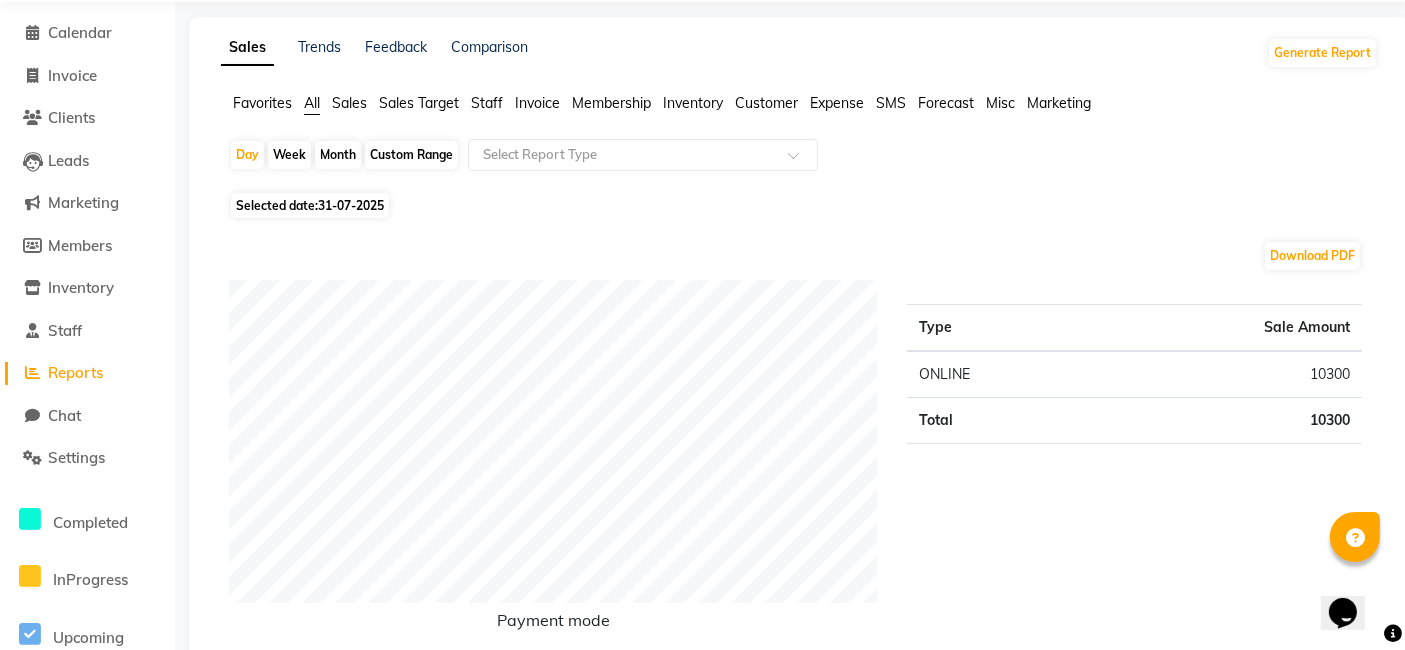 scroll, scrollTop: 0, scrollLeft: 0, axis: both 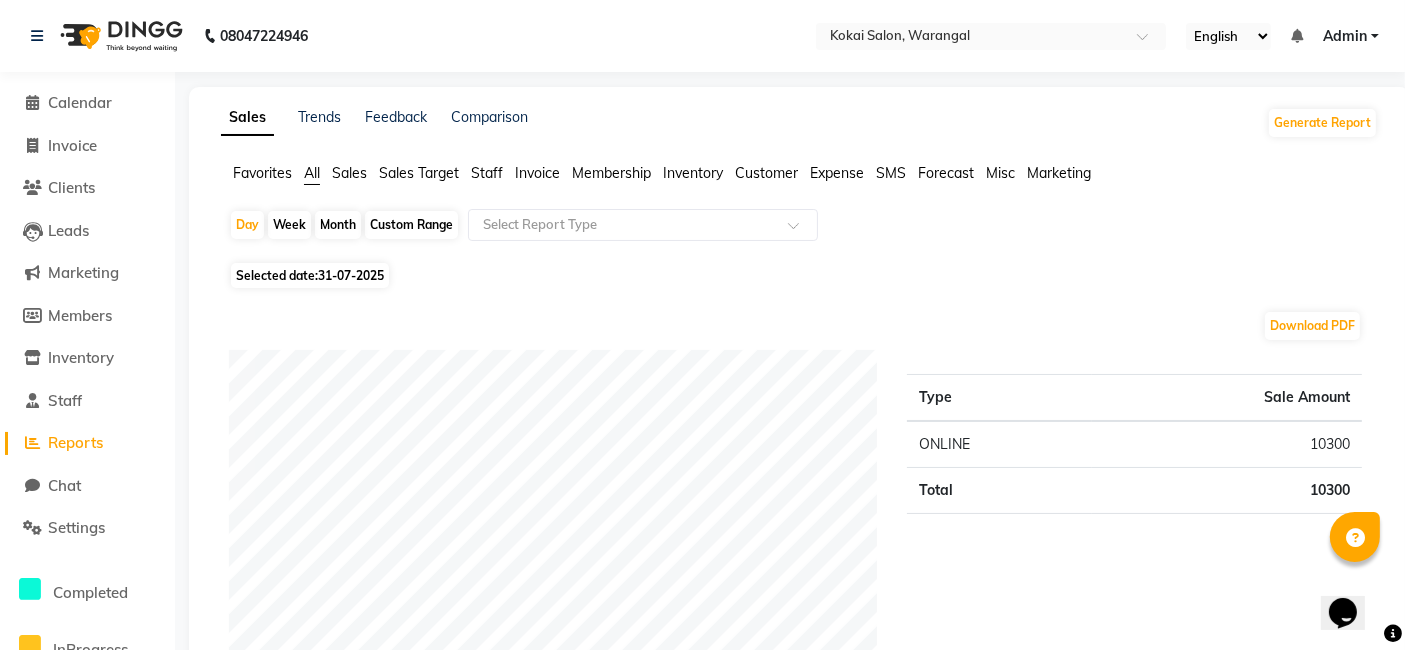 click on "Staff" 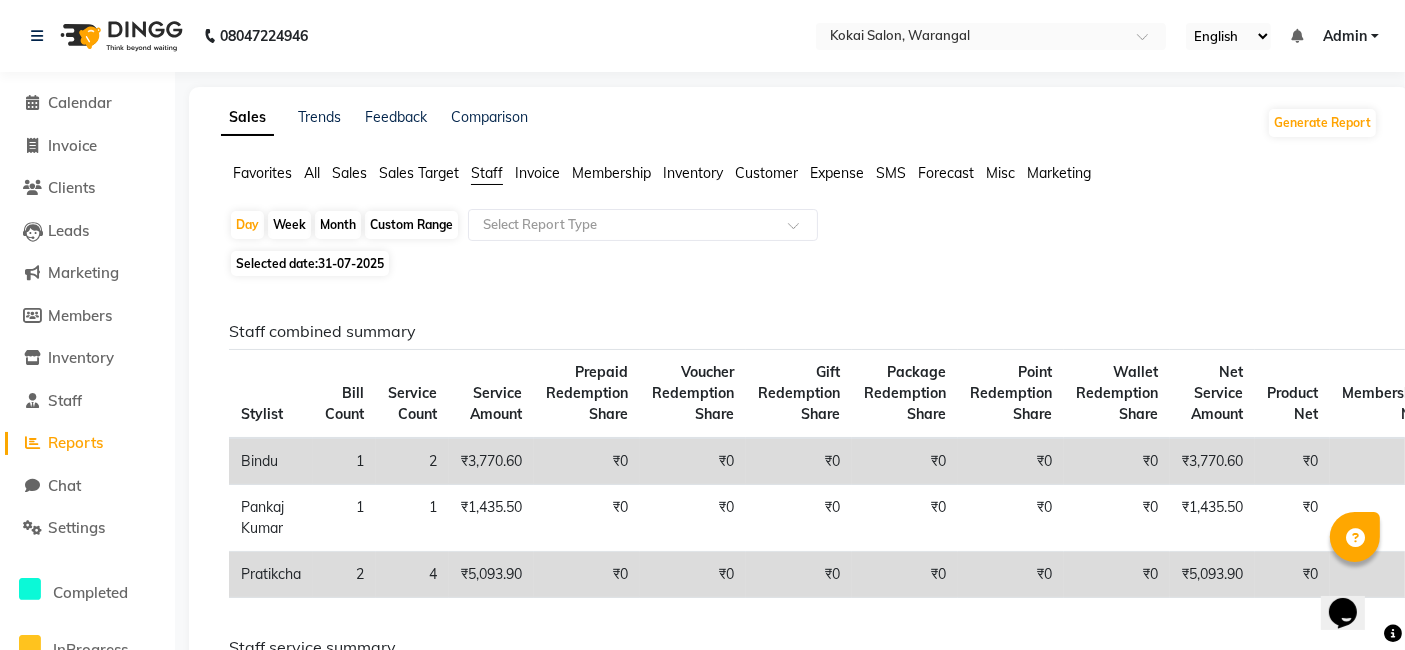 click on "Month" 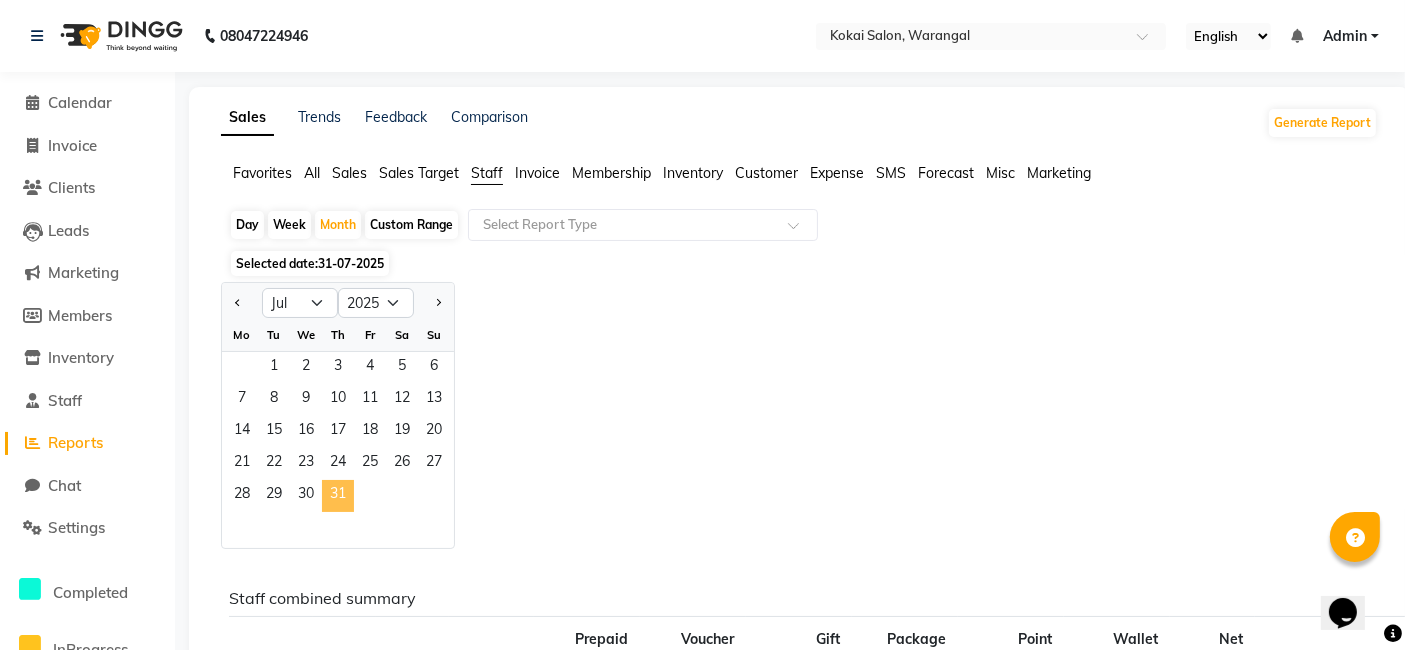 click on "31" 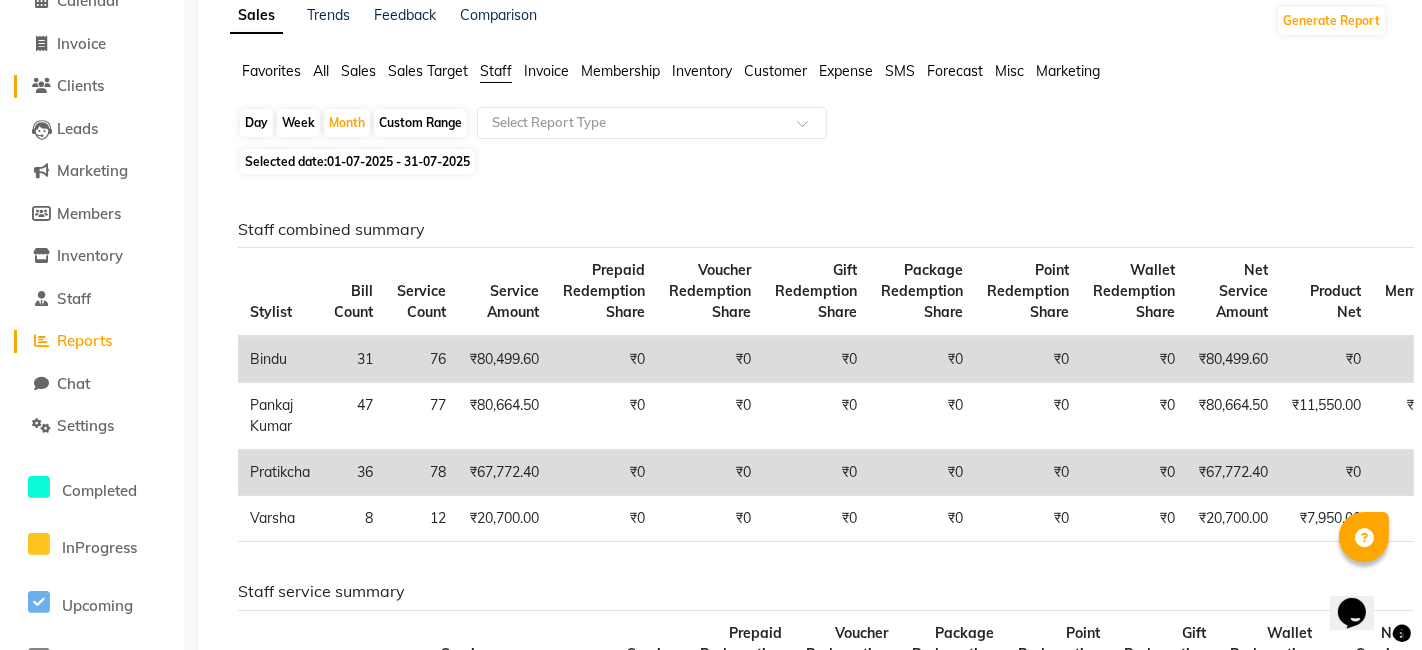 scroll, scrollTop: 0, scrollLeft: 0, axis: both 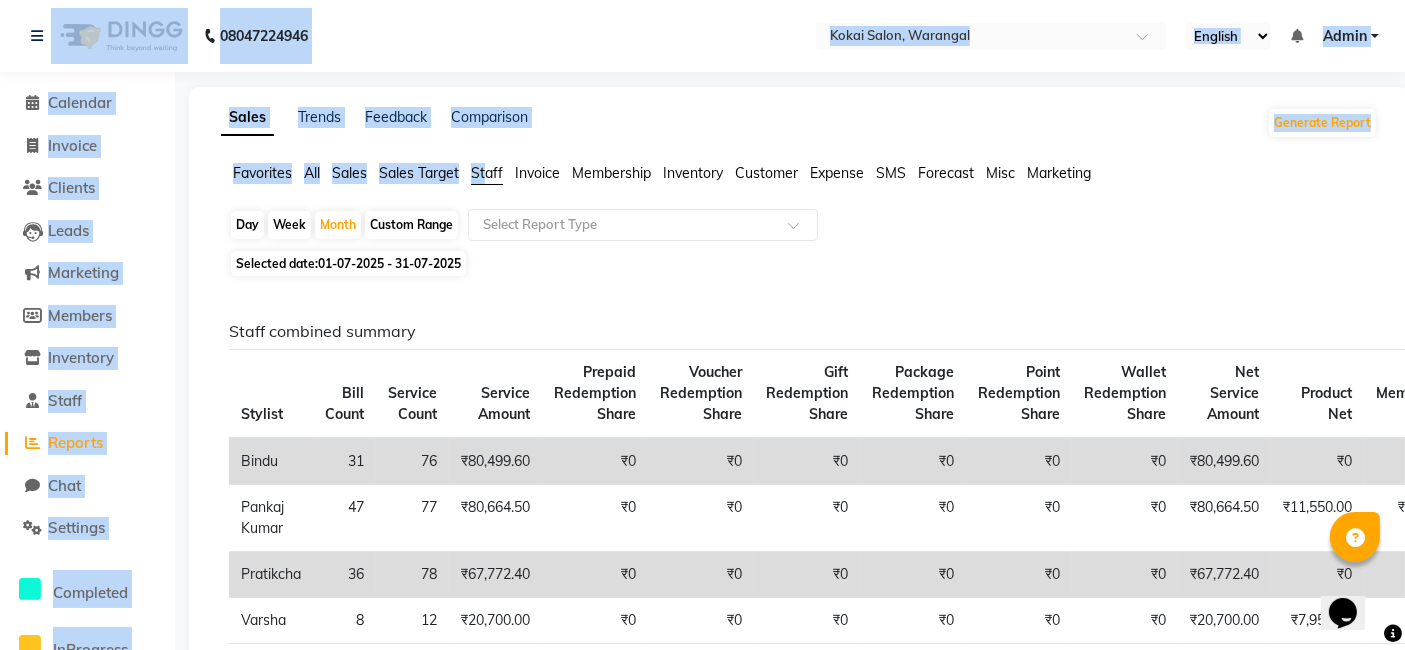 drag, startPoint x: 487, startPoint y: 173, endPoint x: 29, endPoint y: -17, distance: 495.84674 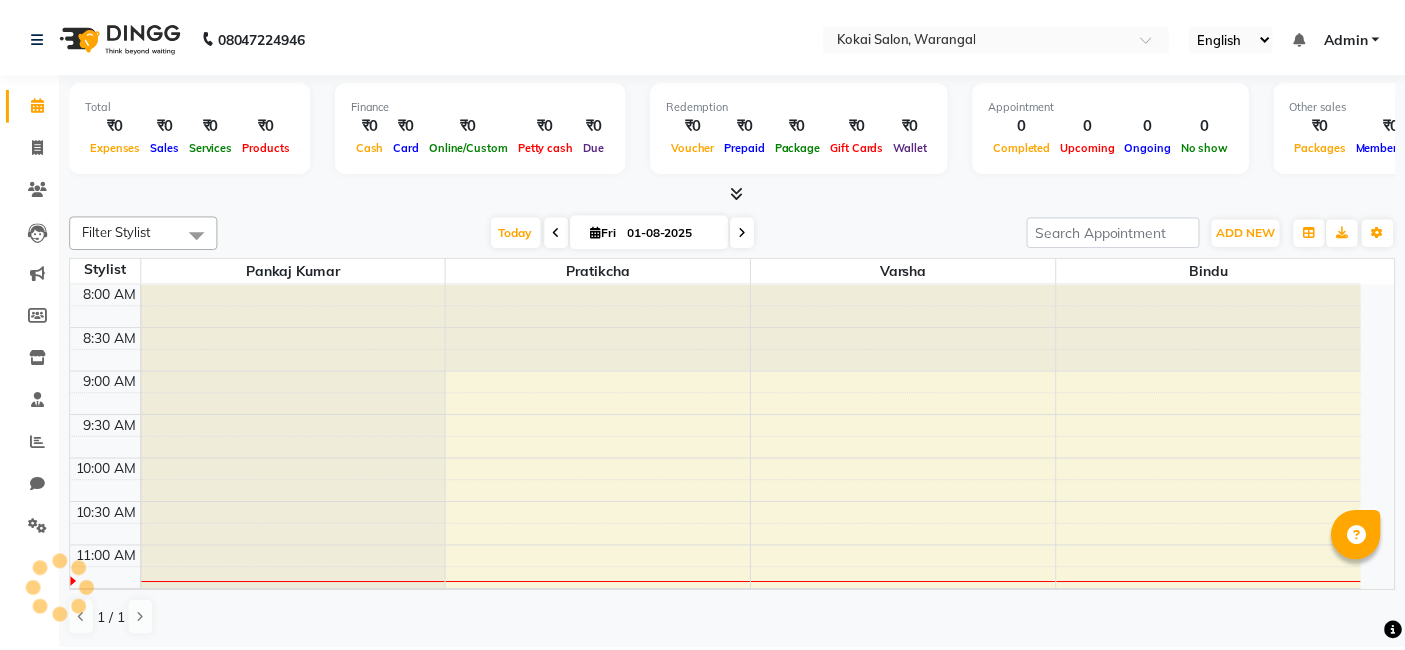 scroll, scrollTop: 0, scrollLeft: 0, axis: both 